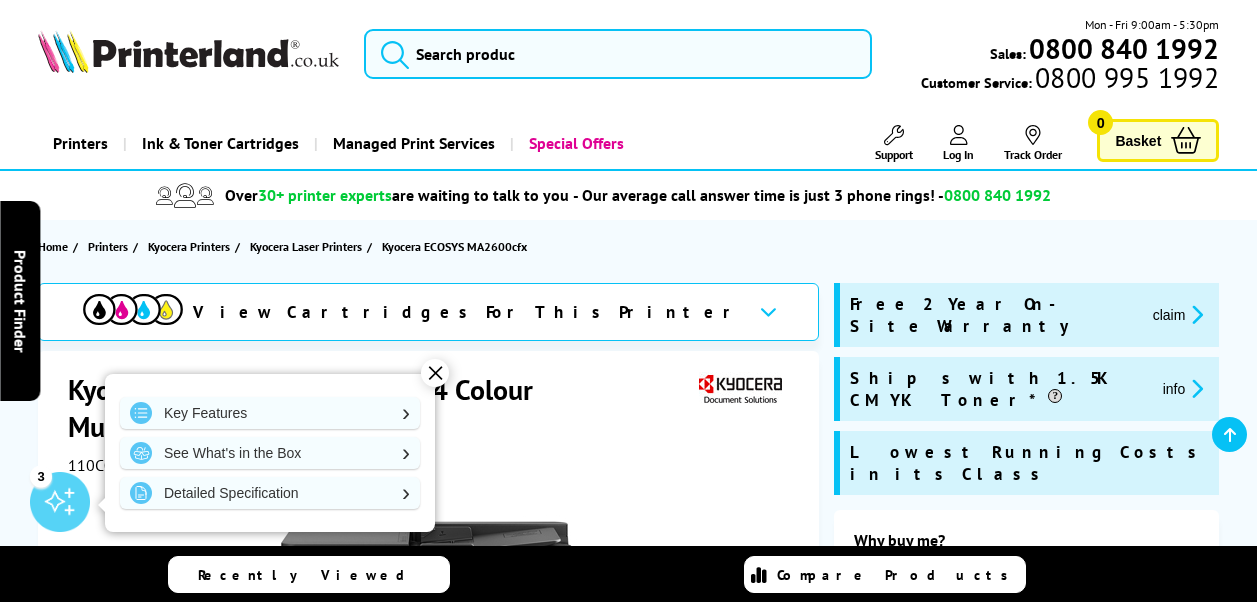 scroll, scrollTop: 300, scrollLeft: 0, axis: vertical 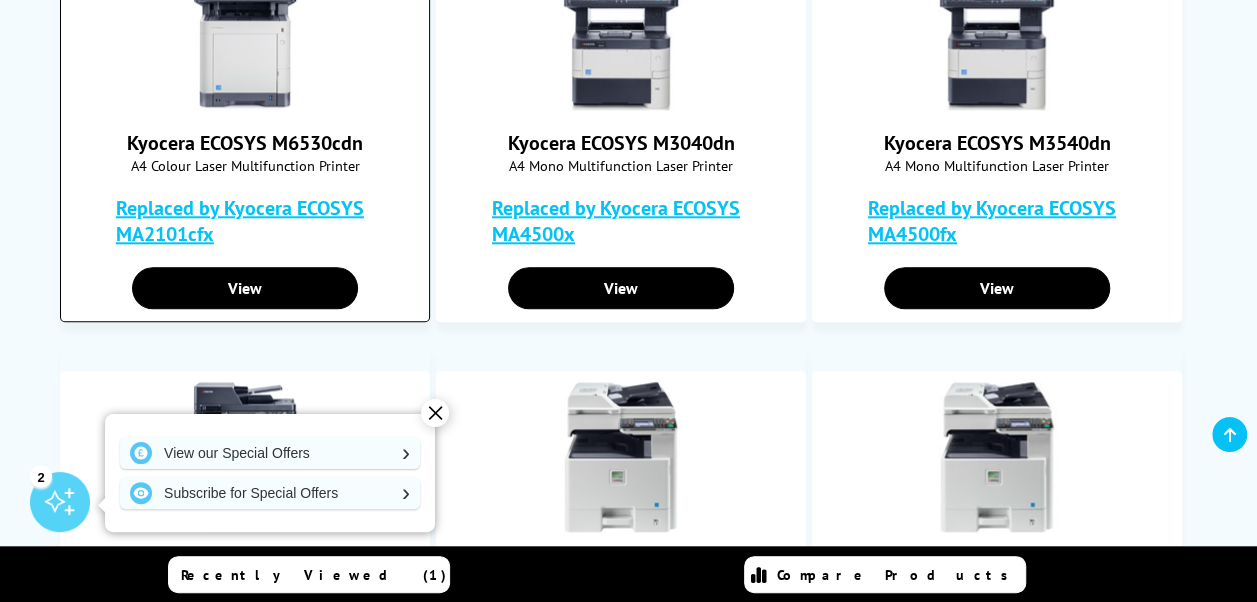 click on "Replaced by Kyocera ECOSYS MA2101cfx" at bounding box center (250, 221) 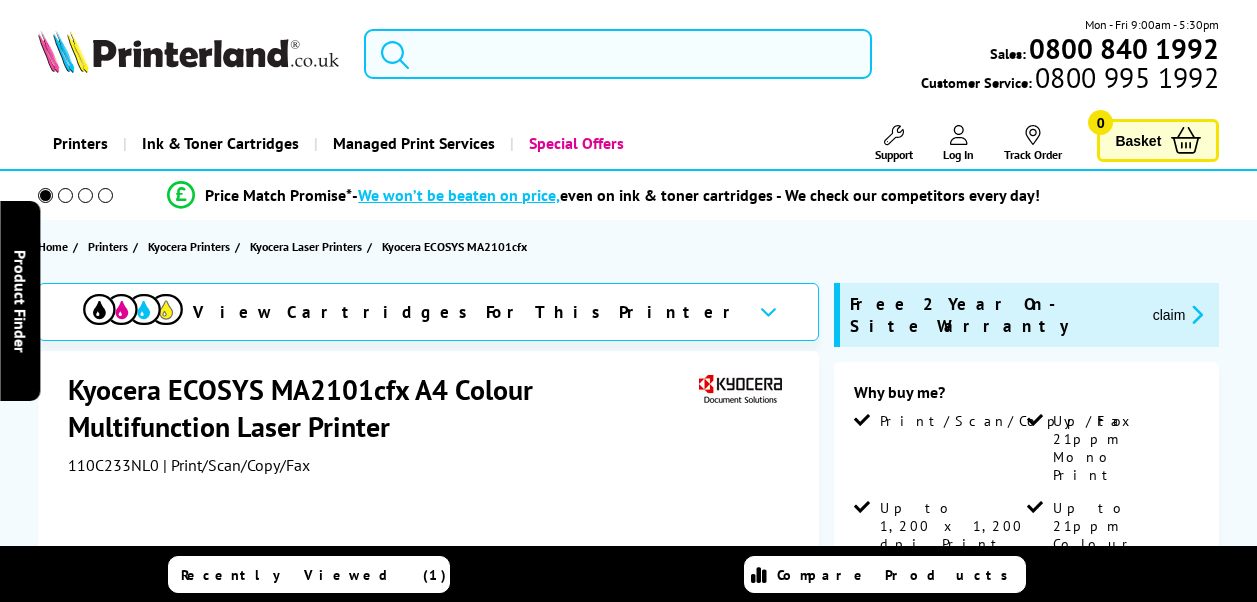 scroll, scrollTop: 0, scrollLeft: 0, axis: both 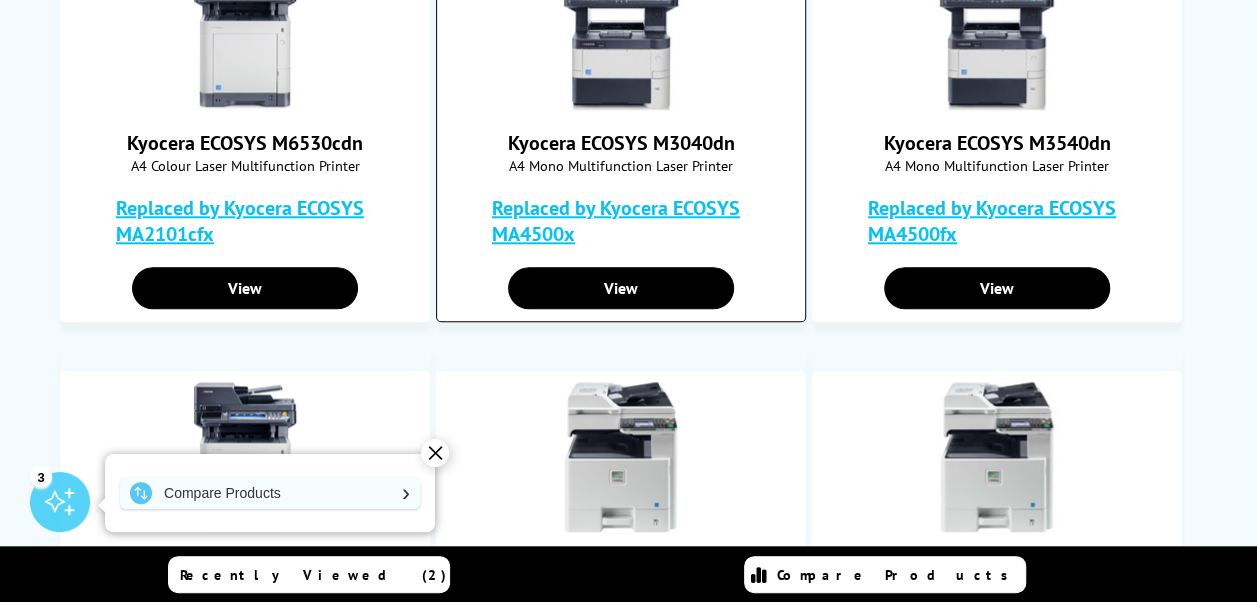 click on "Kyocera ECOSYS M3040dn" at bounding box center [621, 143] 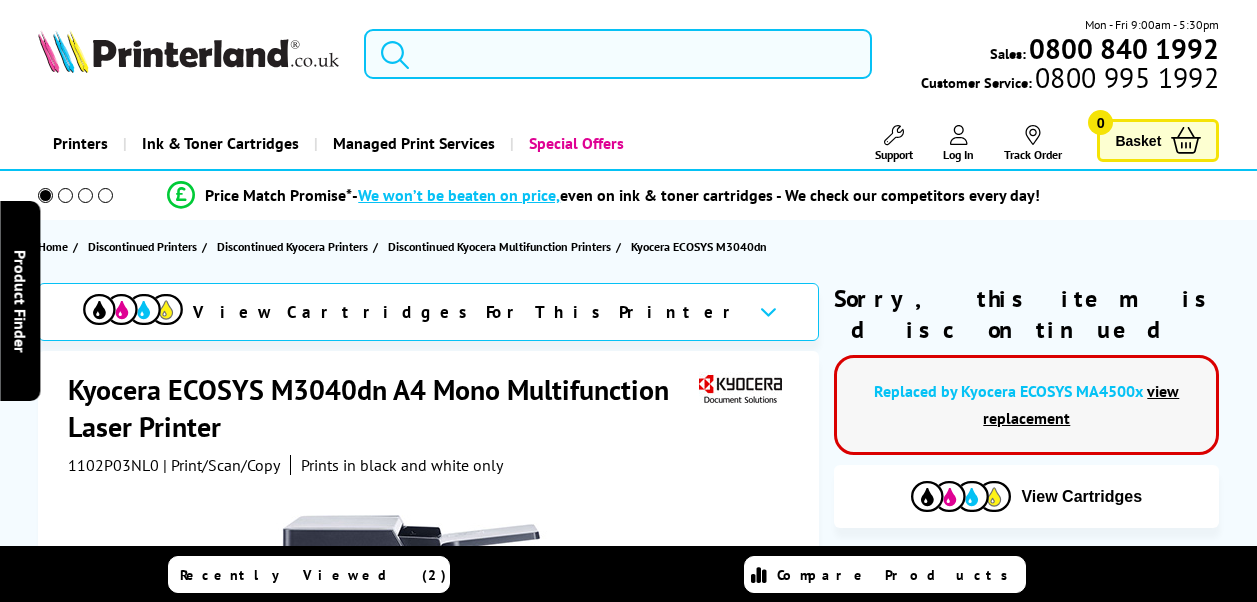 scroll, scrollTop: 0, scrollLeft: 0, axis: both 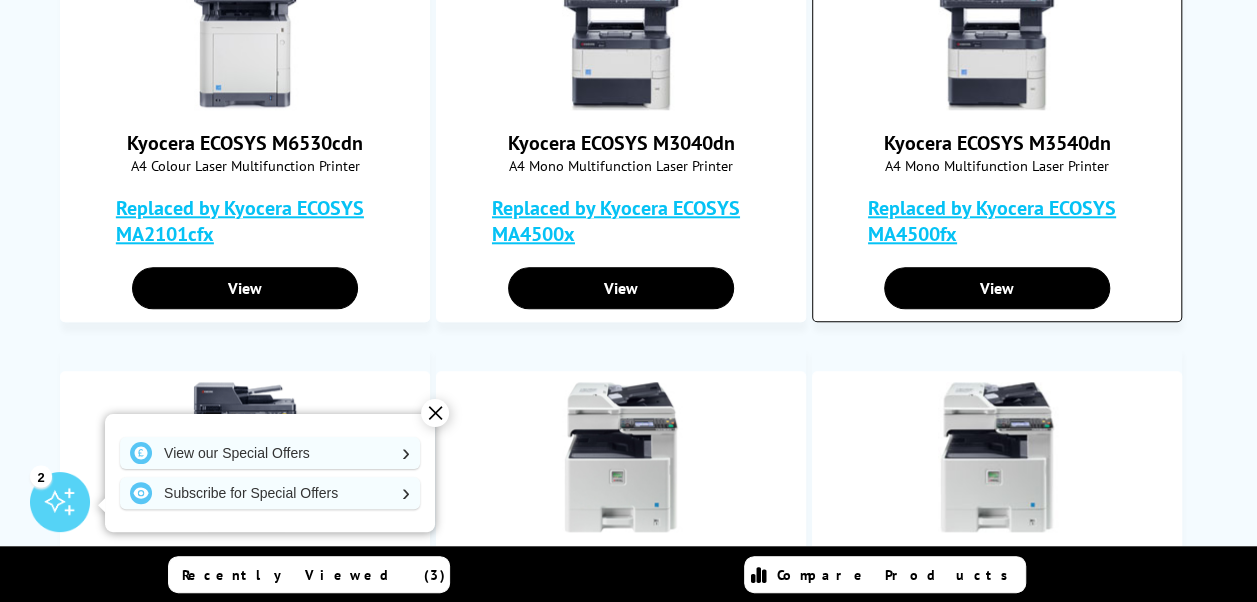 click on "Kyocera ECOSYS M3540dn" at bounding box center (997, 143) 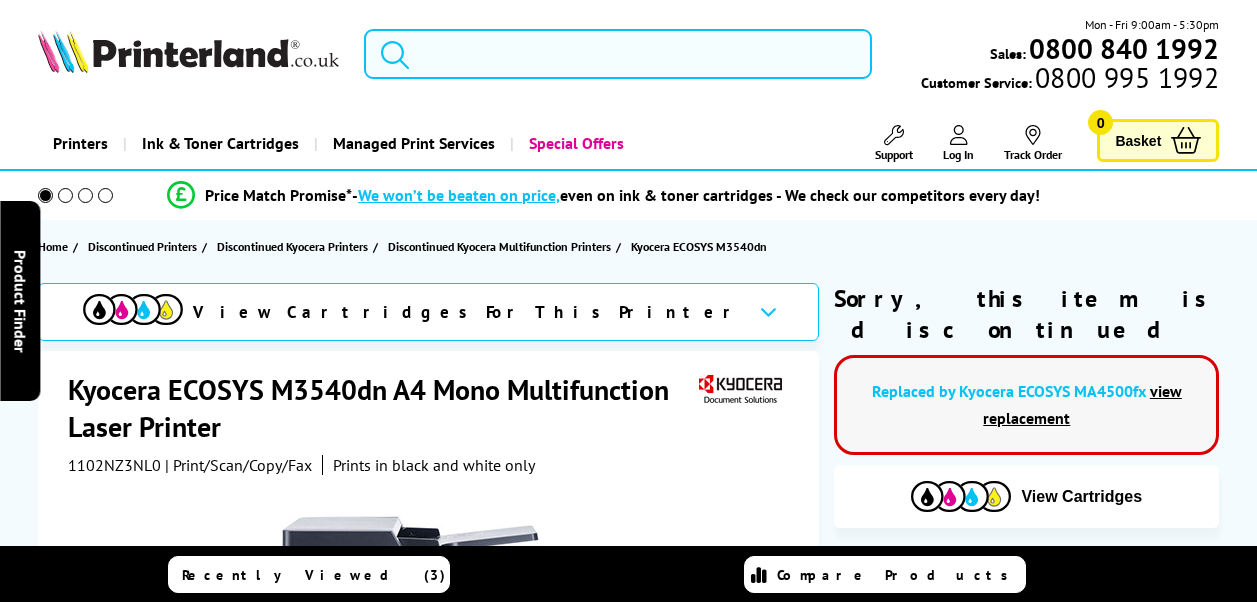 scroll, scrollTop: 0, scrollLeft: 0, axis: both 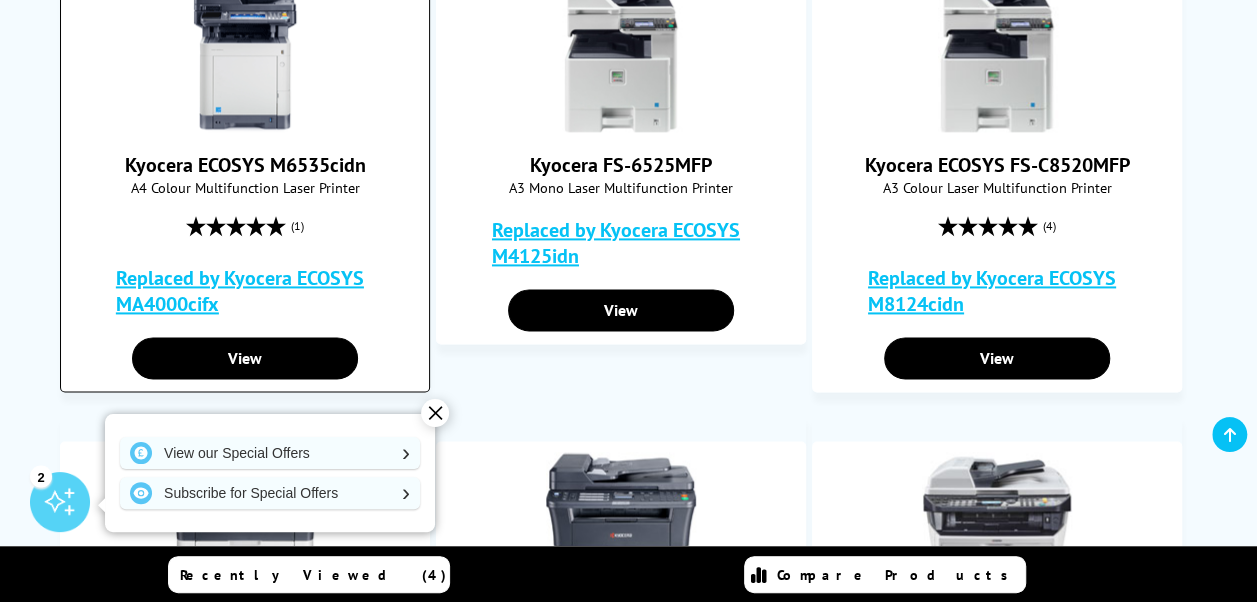 click on "Kyocera ECOSYS M6535cidn" at bounding box center [245, 165] 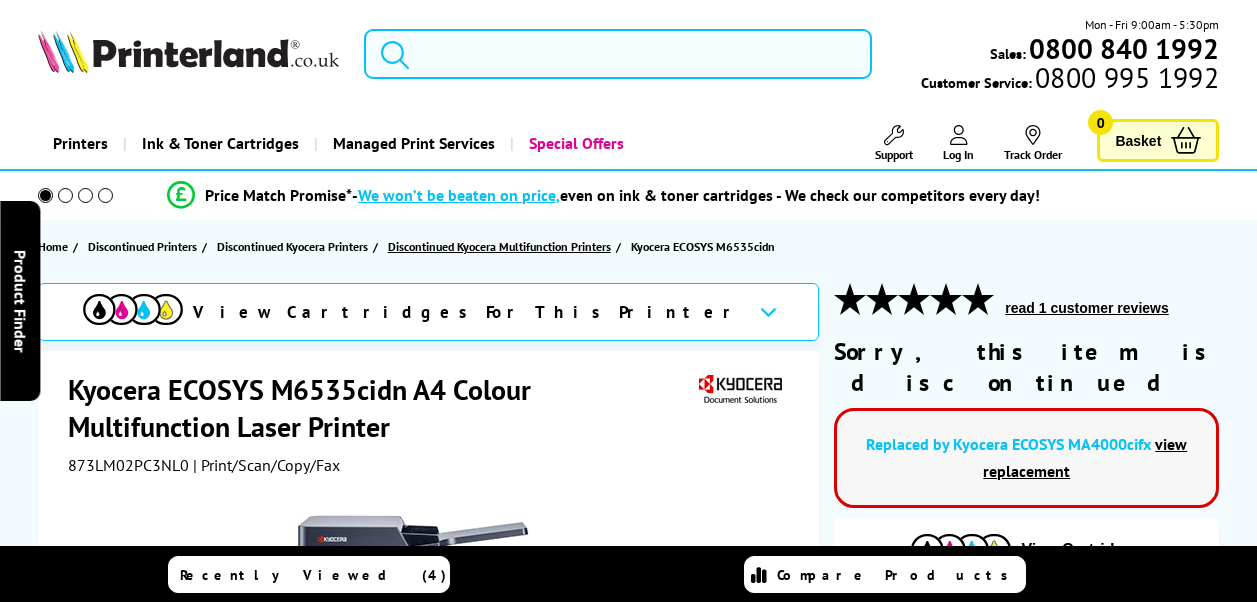 scroll, scrollTop: 0, scrollLeft: 0, axis: both 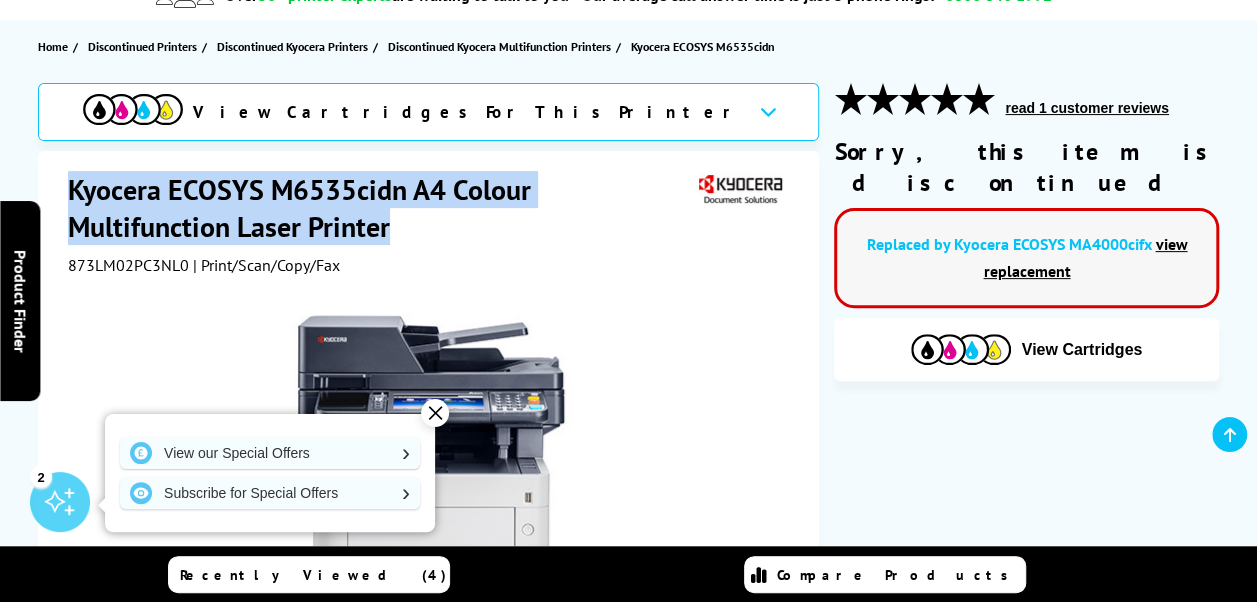 drag, startPoint x: 70, startPoint y: 186, endPoint x: 390, endPoint y: 224, distance: 322.24835 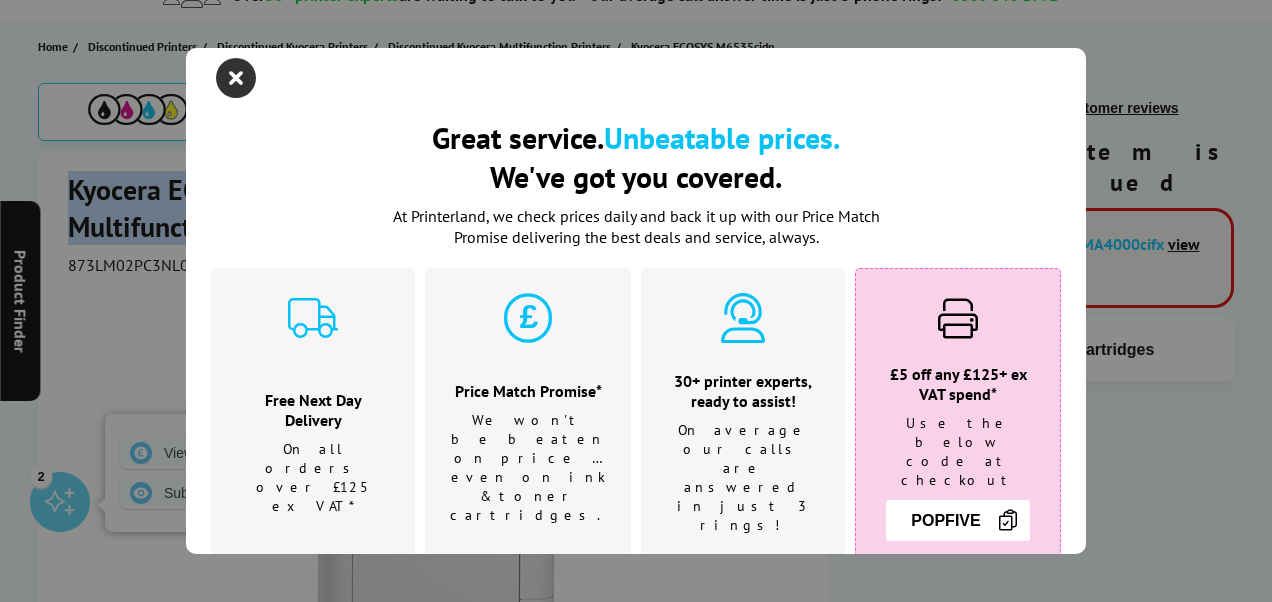 click at bounding box center (236, 78) 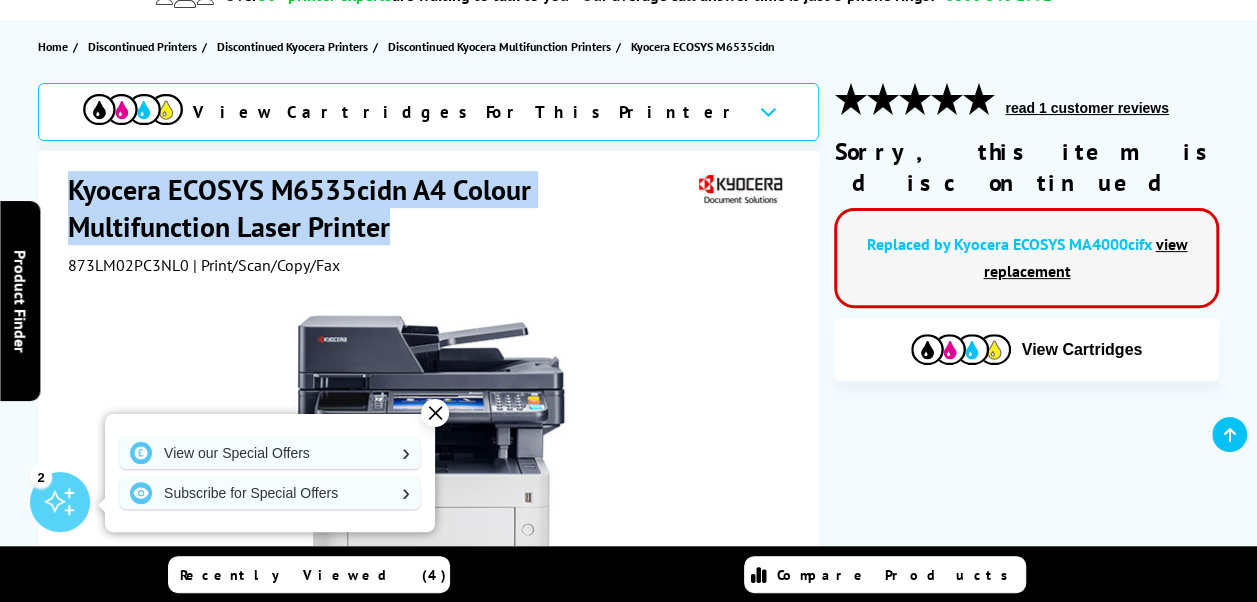 copy on "Kyocera ECOSYS M6535cidn A4 Colour Multifunction Laser Printer" 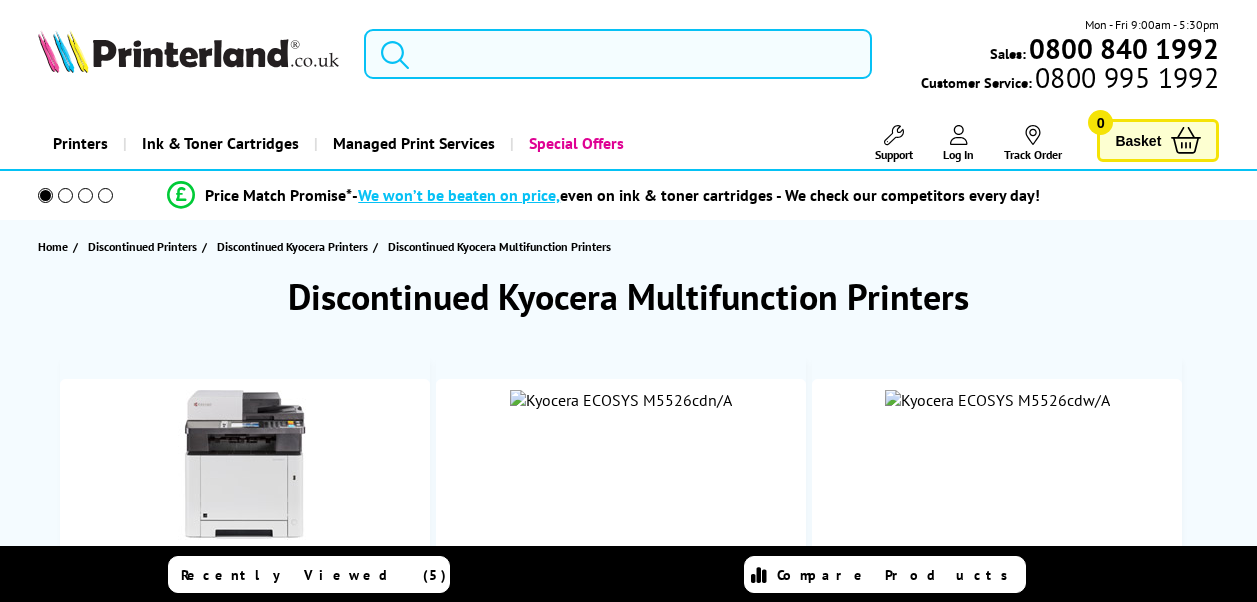 scroll, scrollTop: 1300, scrollLeft: 0, axis: vertical 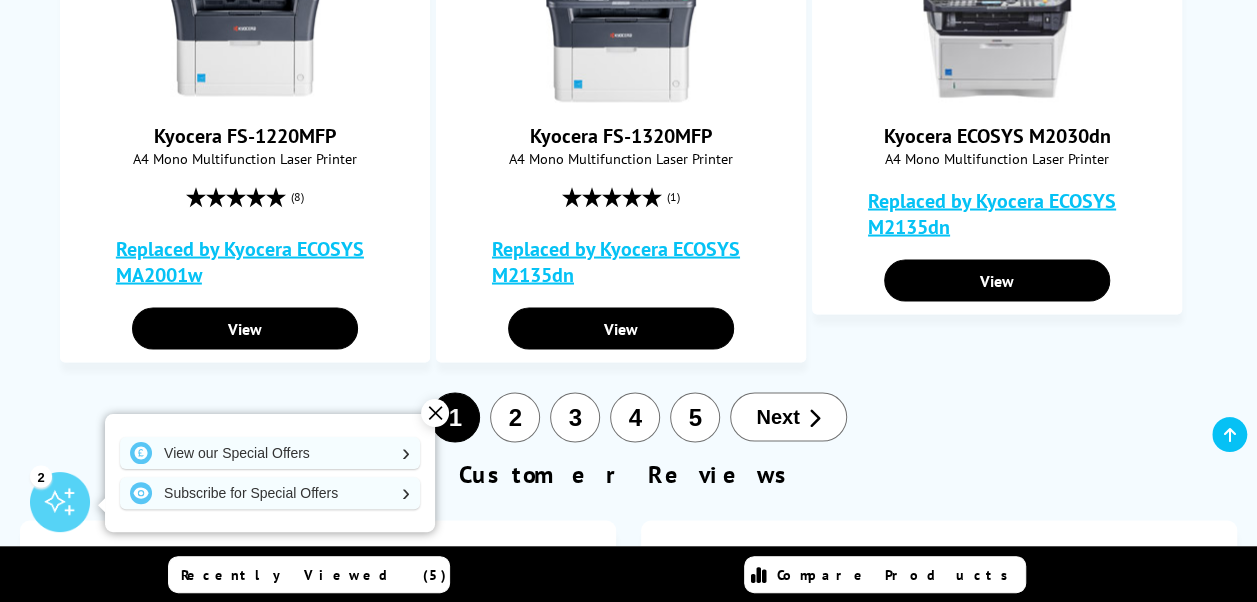 click on "Next" at bounding box center (777, 416) 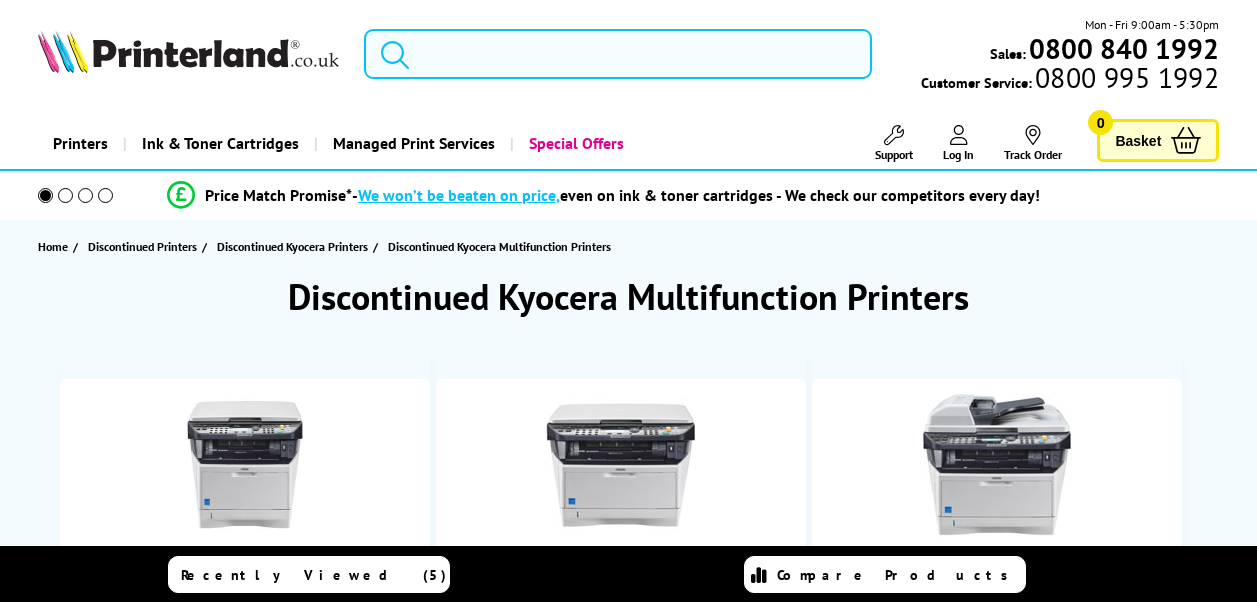 scroll, scrollTop: 0, scrollLeft: 0, axis: both 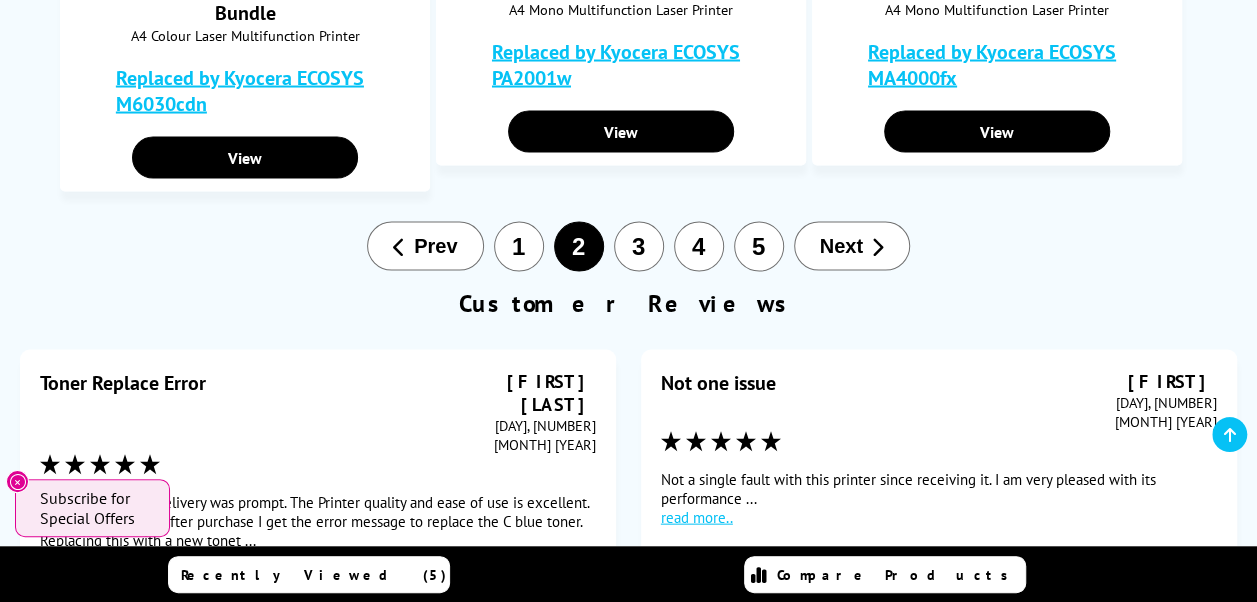 click on "Next" at bounding box center (841, 246) 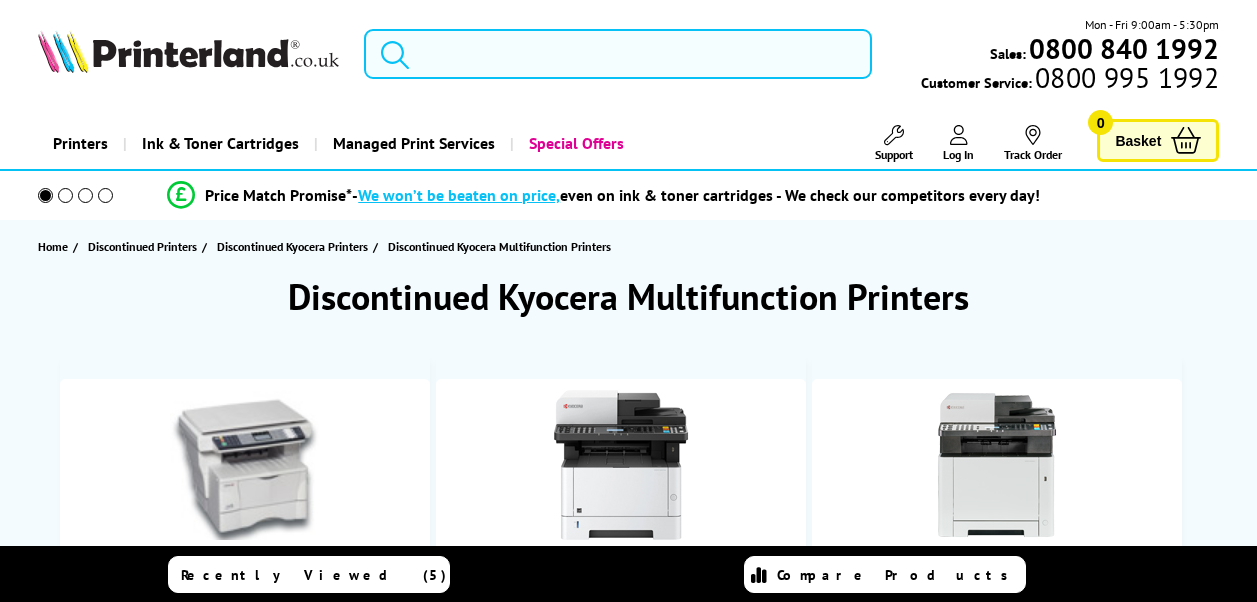 scroll, scrollTop: 0, scrollLeft: 0, axis: both 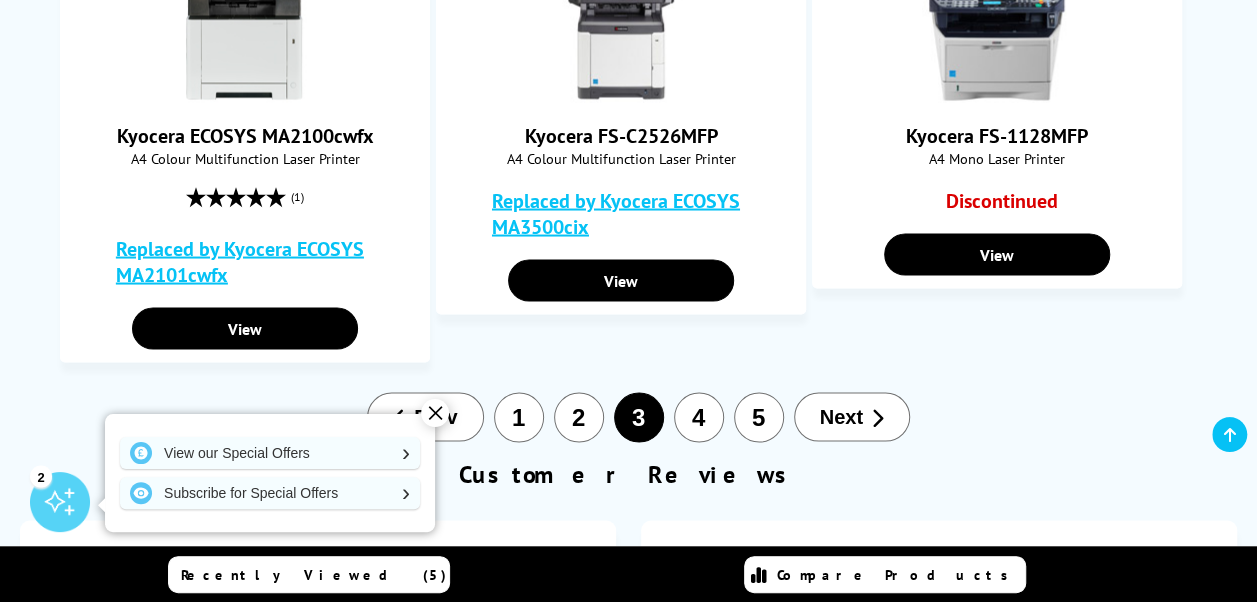 click on "Next" at bounding box center [841, 416] 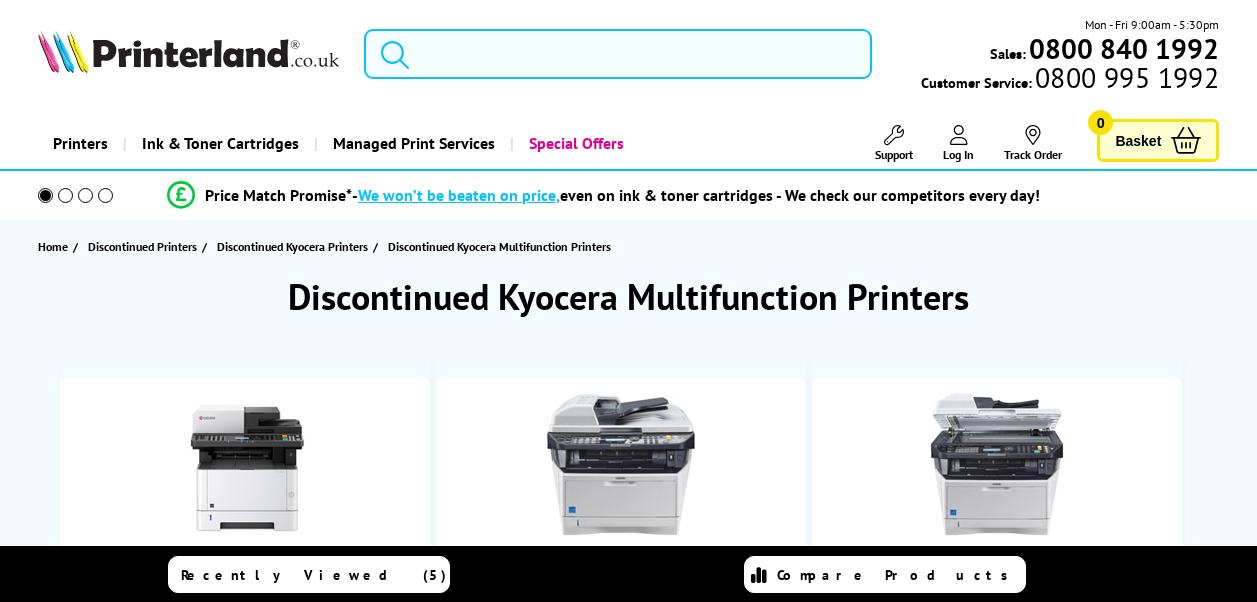 scroll, scrollTop: 0, scrollLeft: 0, axis: both 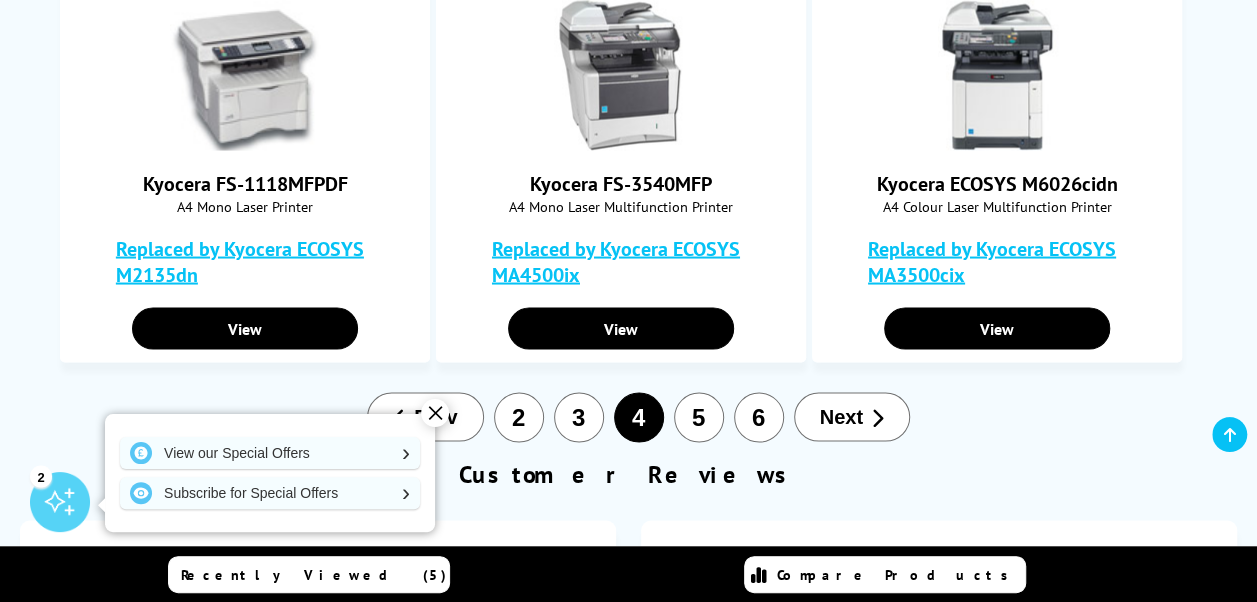 click on "Next" at bounding box center [841, 416] 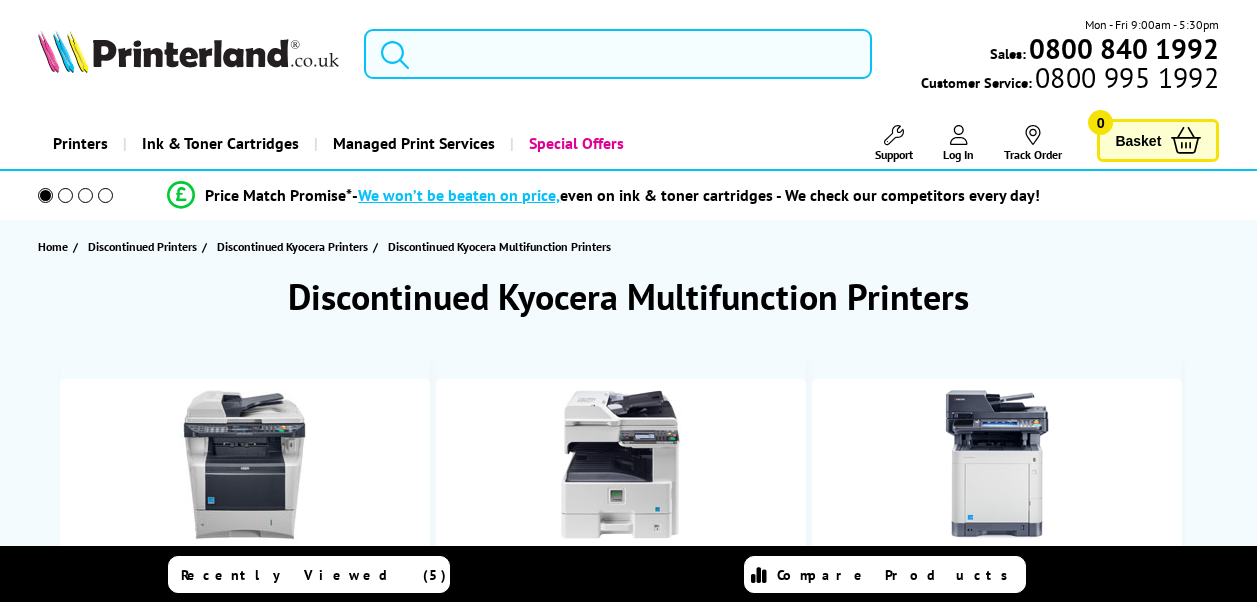 scroll, scrollTop: 0, scrollLeft: 0, axis: both 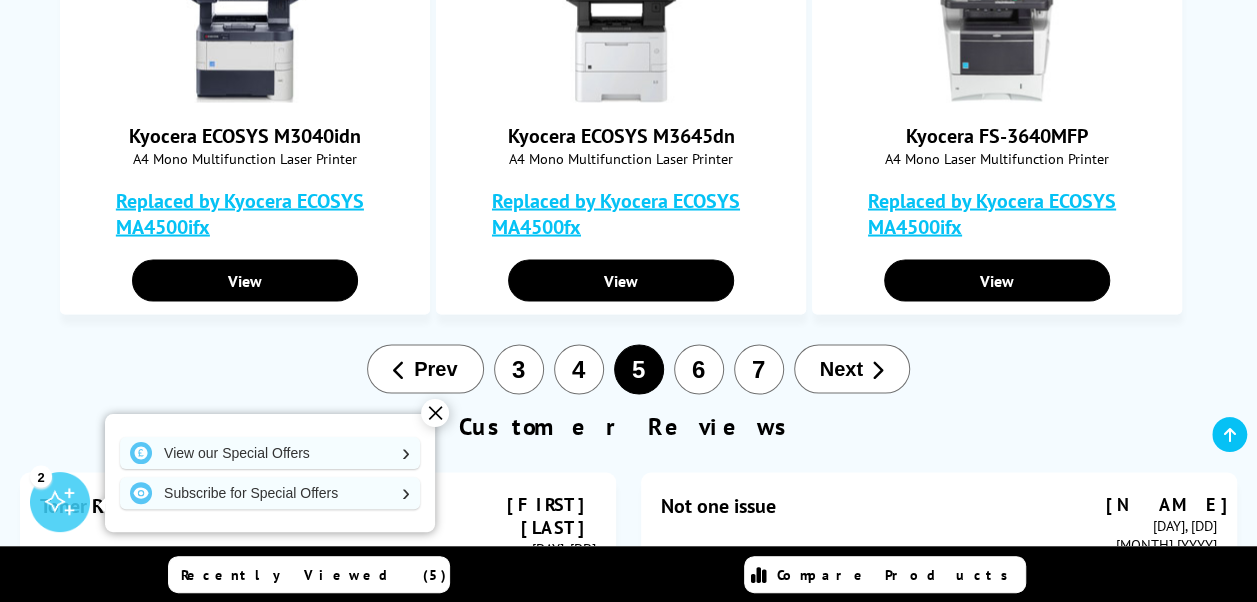 click on "Next" at bounding box center [841, 368] 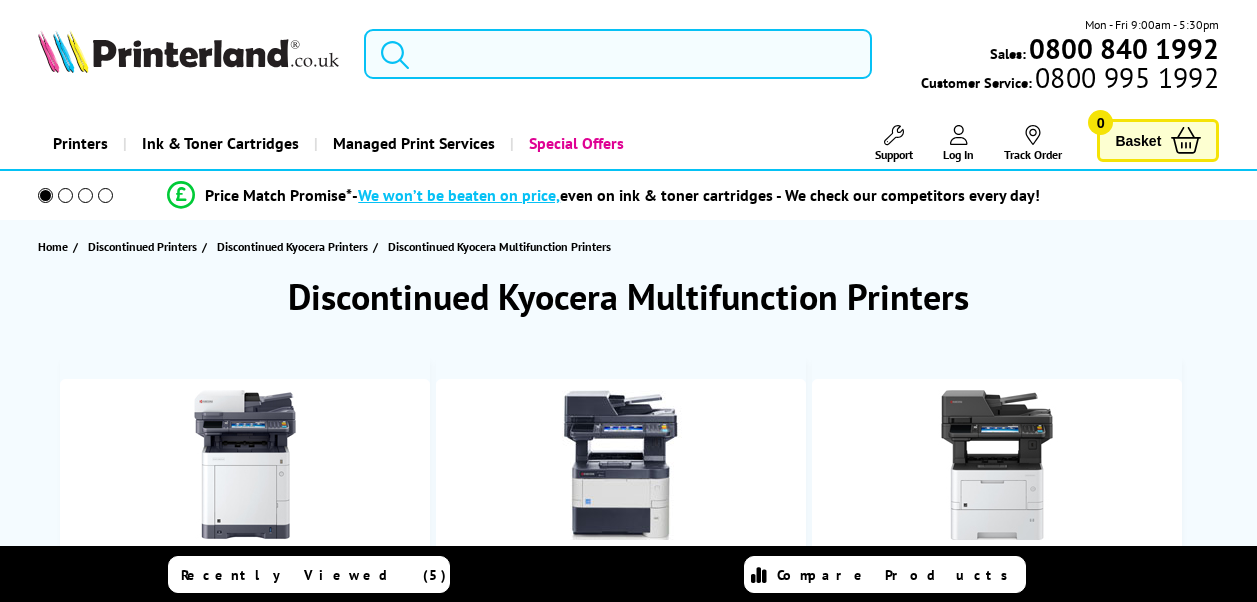 scroll, scrollTop: 0, scrollLeft: 0, axis: both 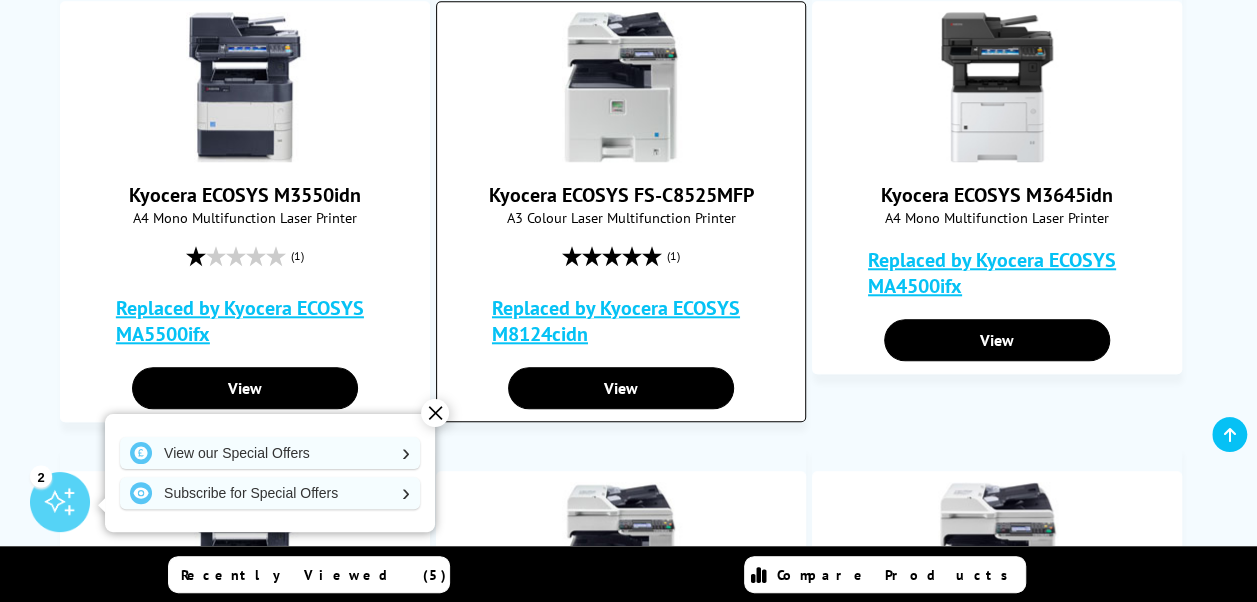 click on "Kyocera ECOSYS FS-C8525MFP" at bounding box center (621, 195) 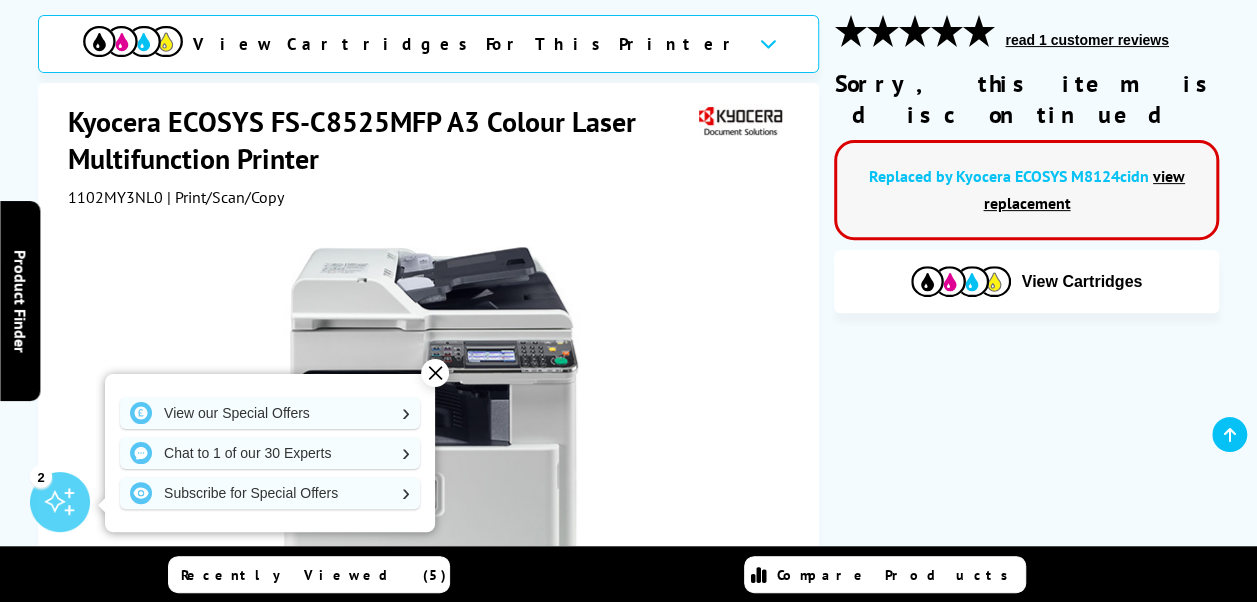 scroll, scrollTop: 0, scrollLeft: 0, axis: both 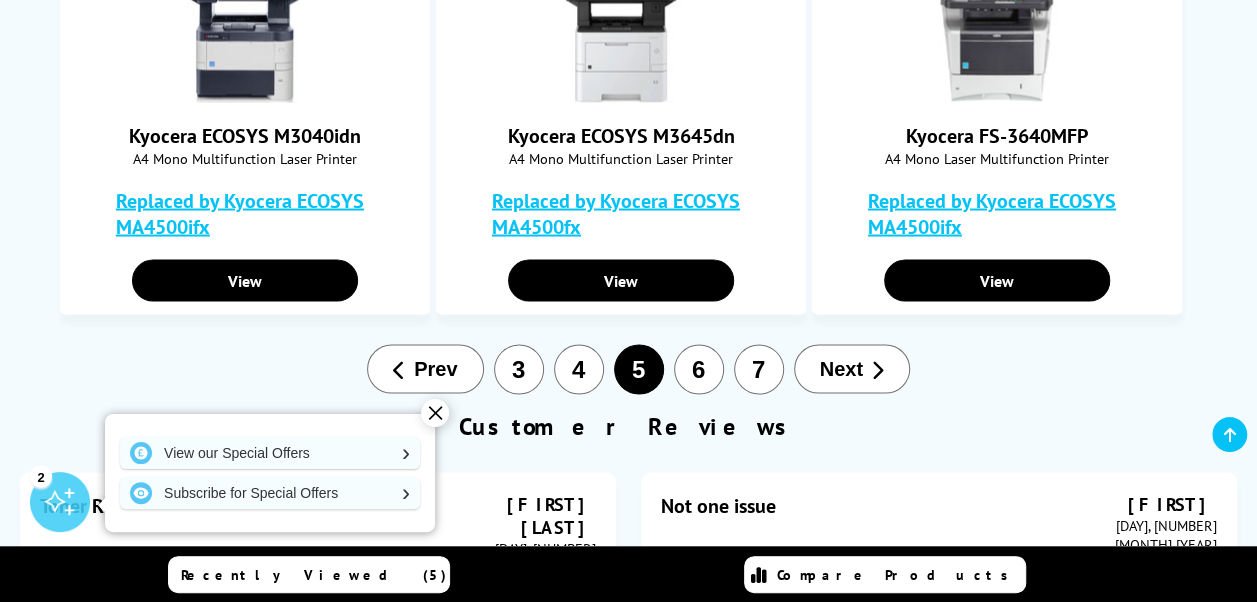 click on "Next" at bounding box center (852, 368) 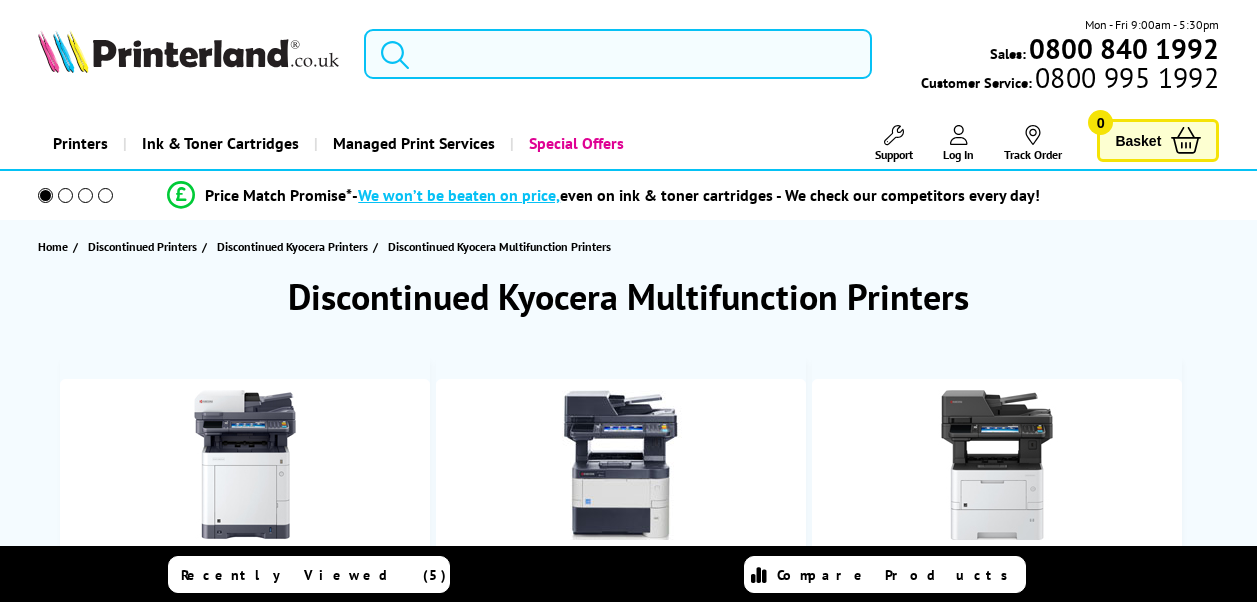 scroll, scrollTop: 0, scrollLeft: 0, axis: both 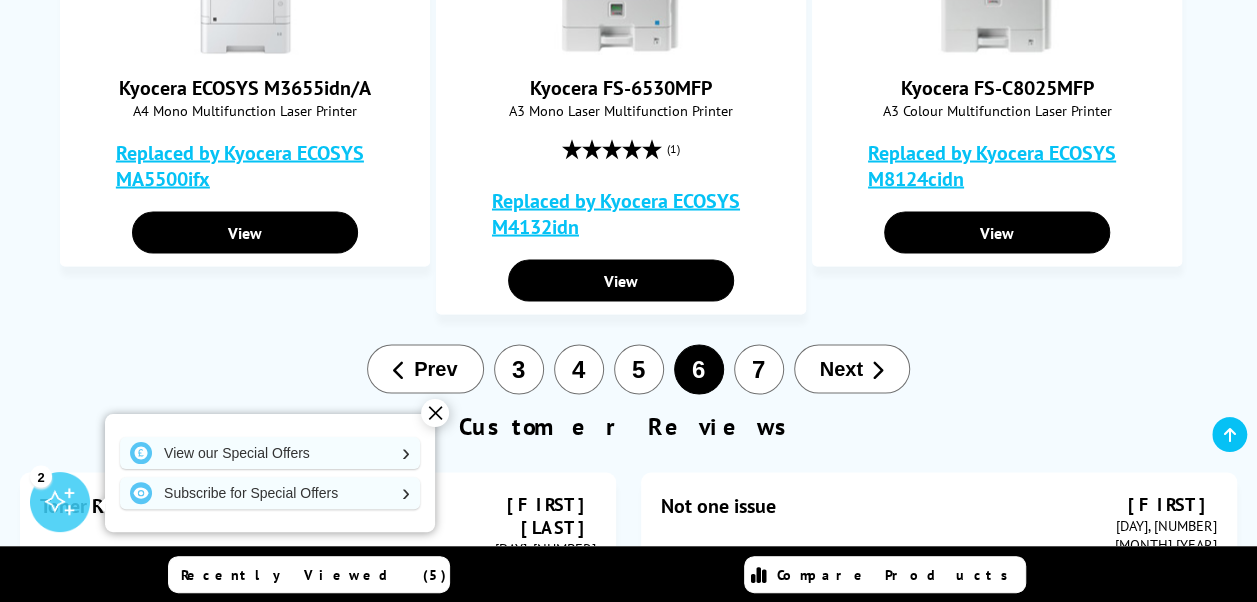 click on "Next" at bounding box center [841, 368] 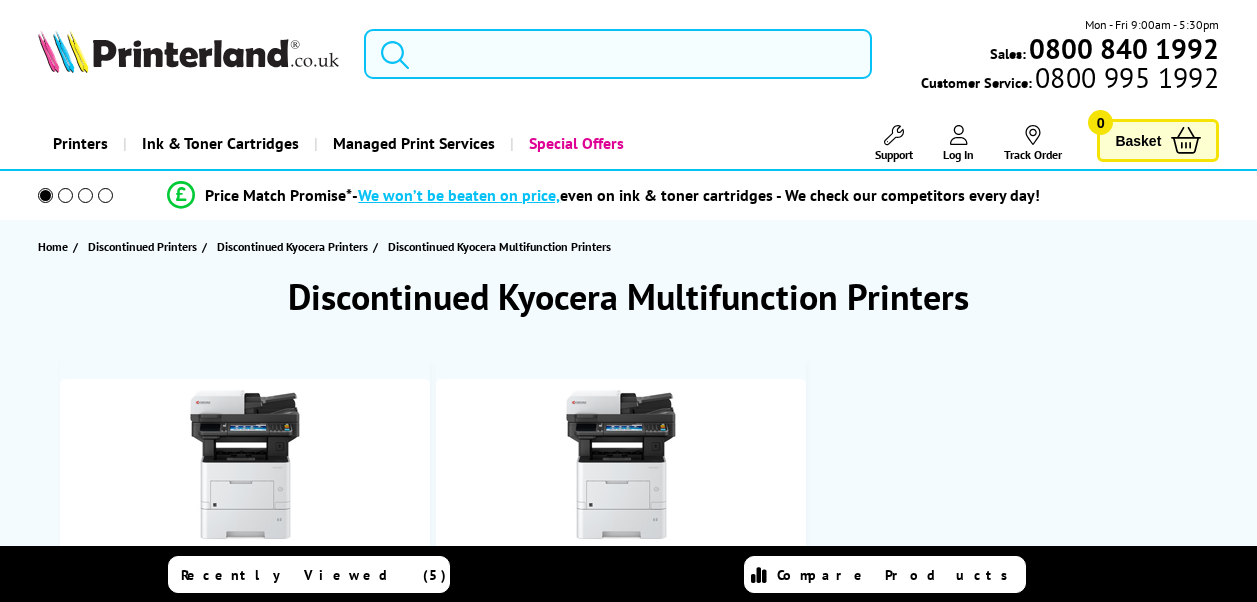 scroll, scrollTop: 0, scrollLeft: 0, axis: both 